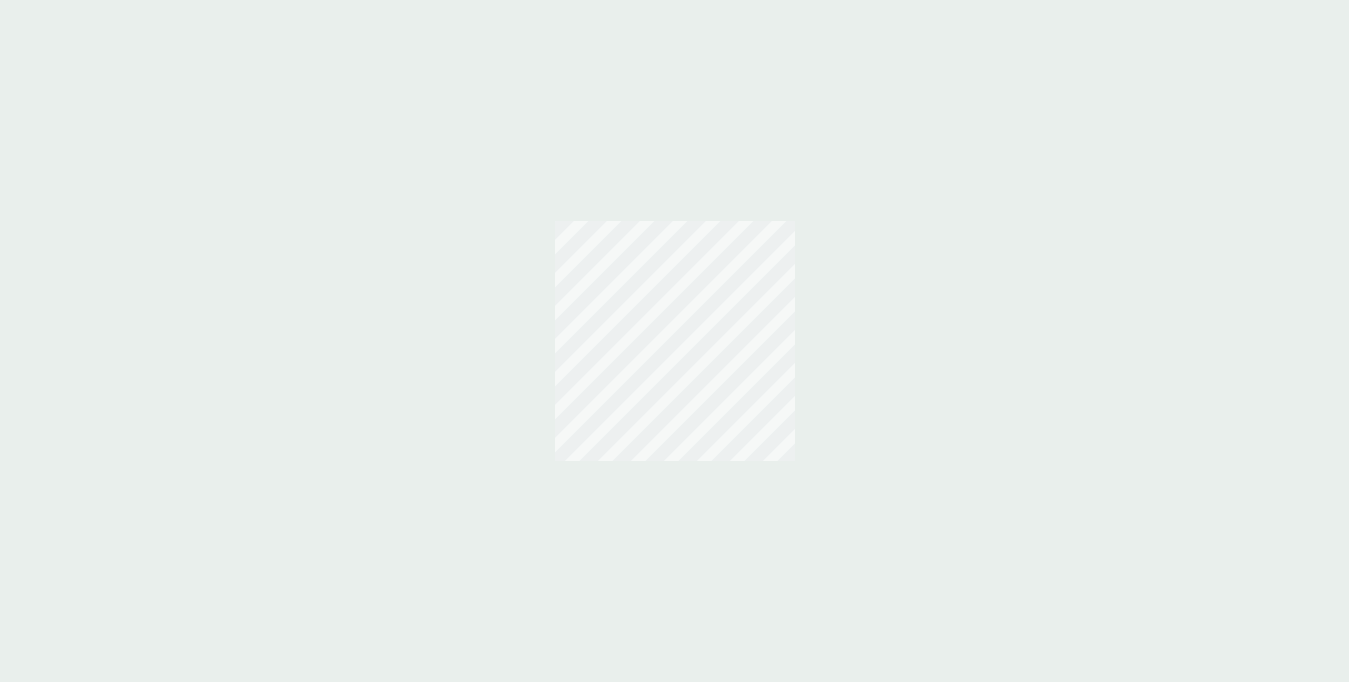 scroll, scrollTop: 0, scrollLeft: 0, axis: both 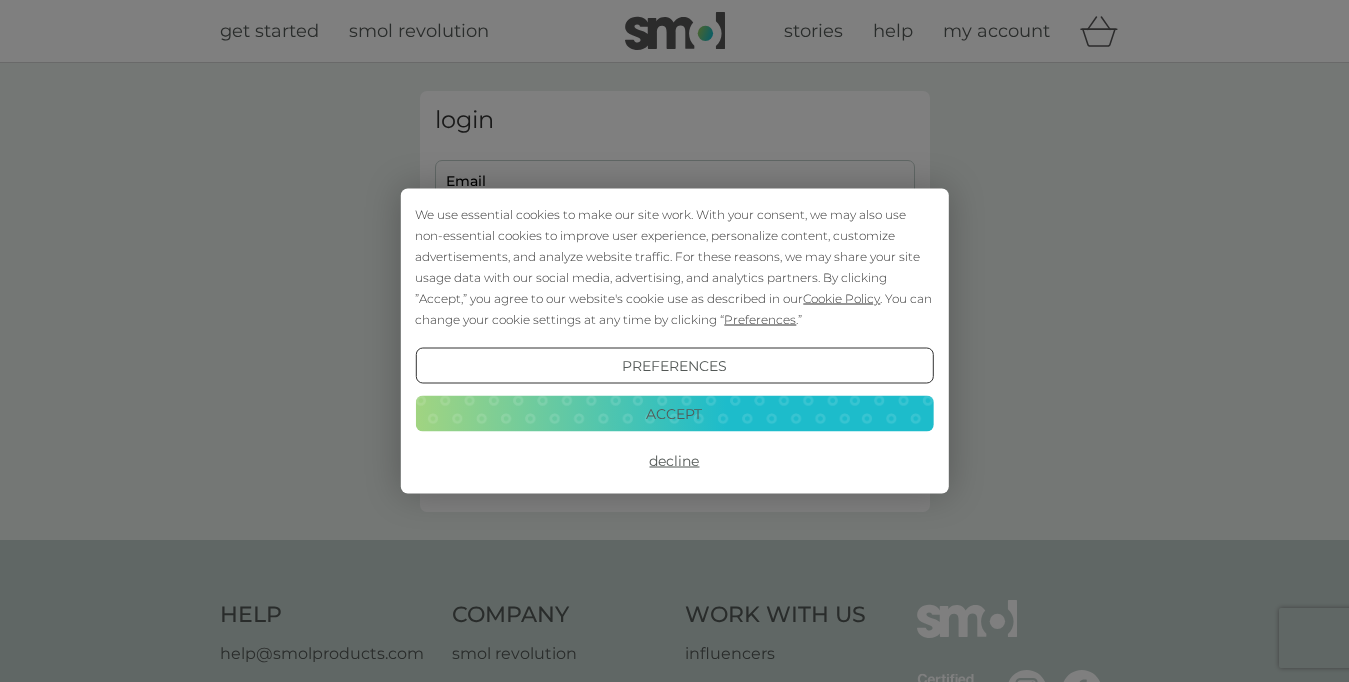 type on "[USERNAME]@example.com" 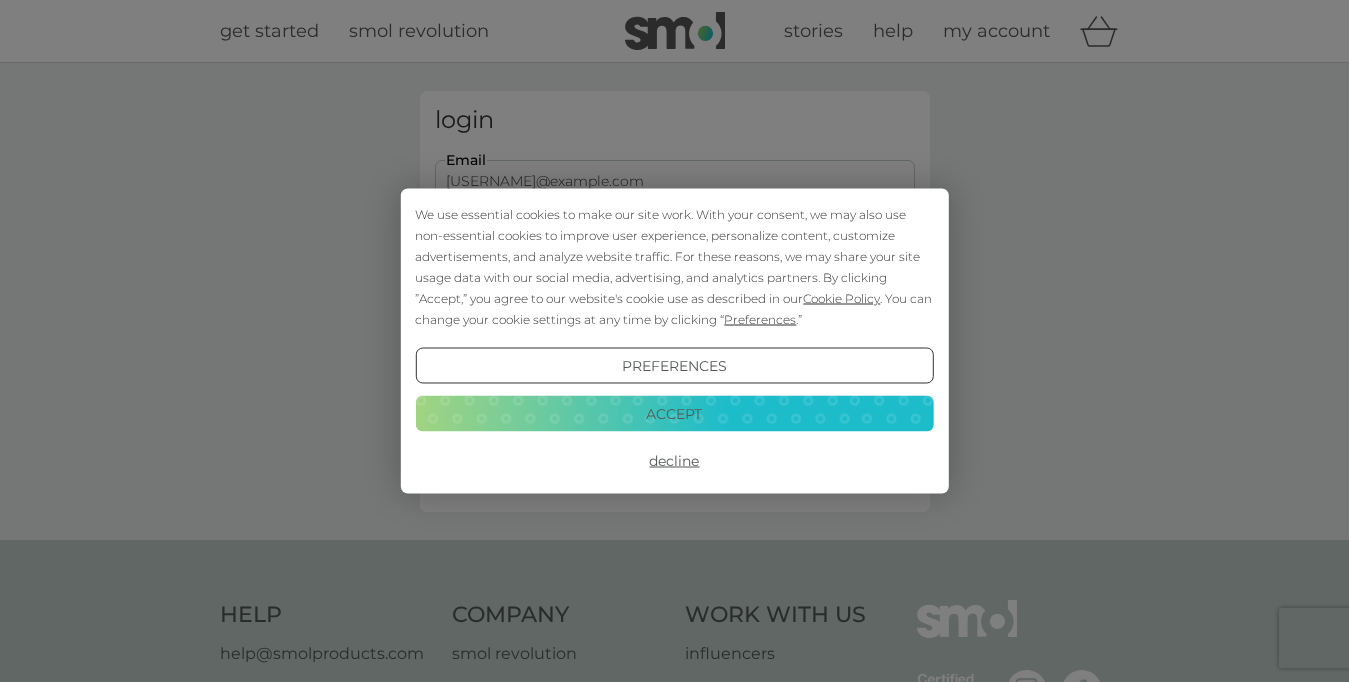 click on "Accept" at bounding box center (674, 413) 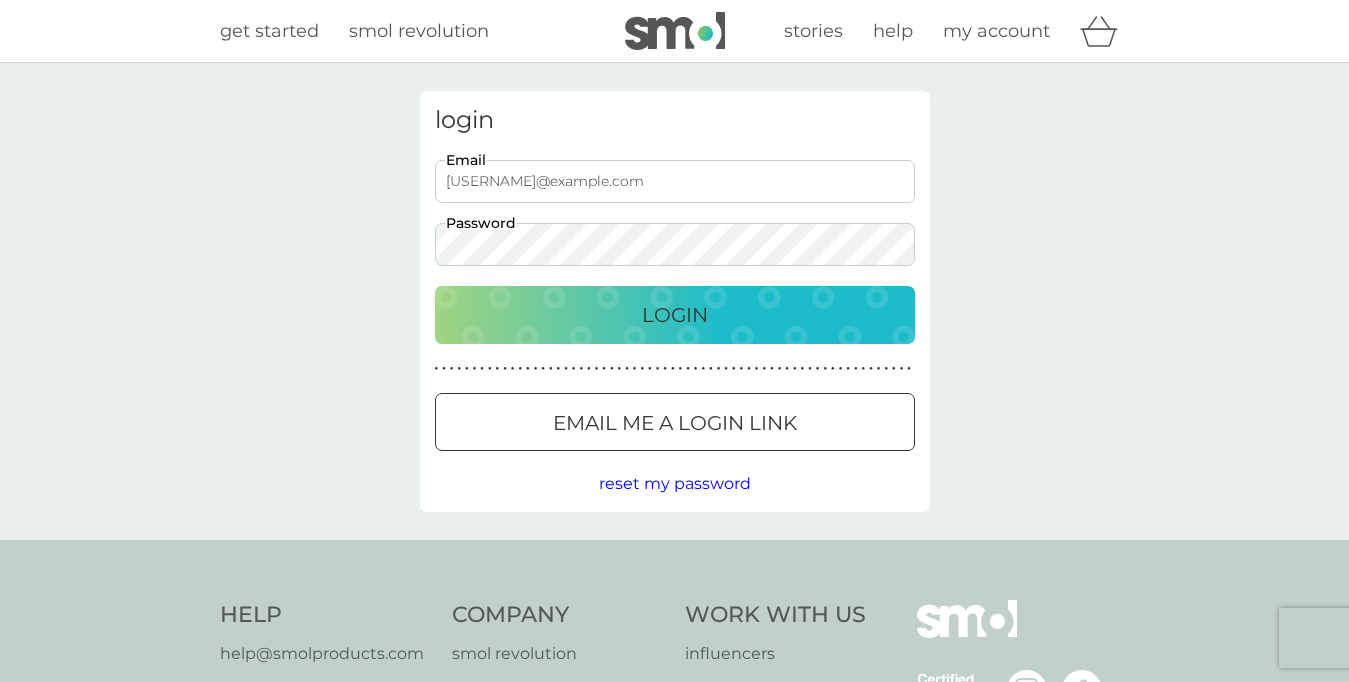 scroll, scrollTop: 0, scrollLeft: 0, axis: both 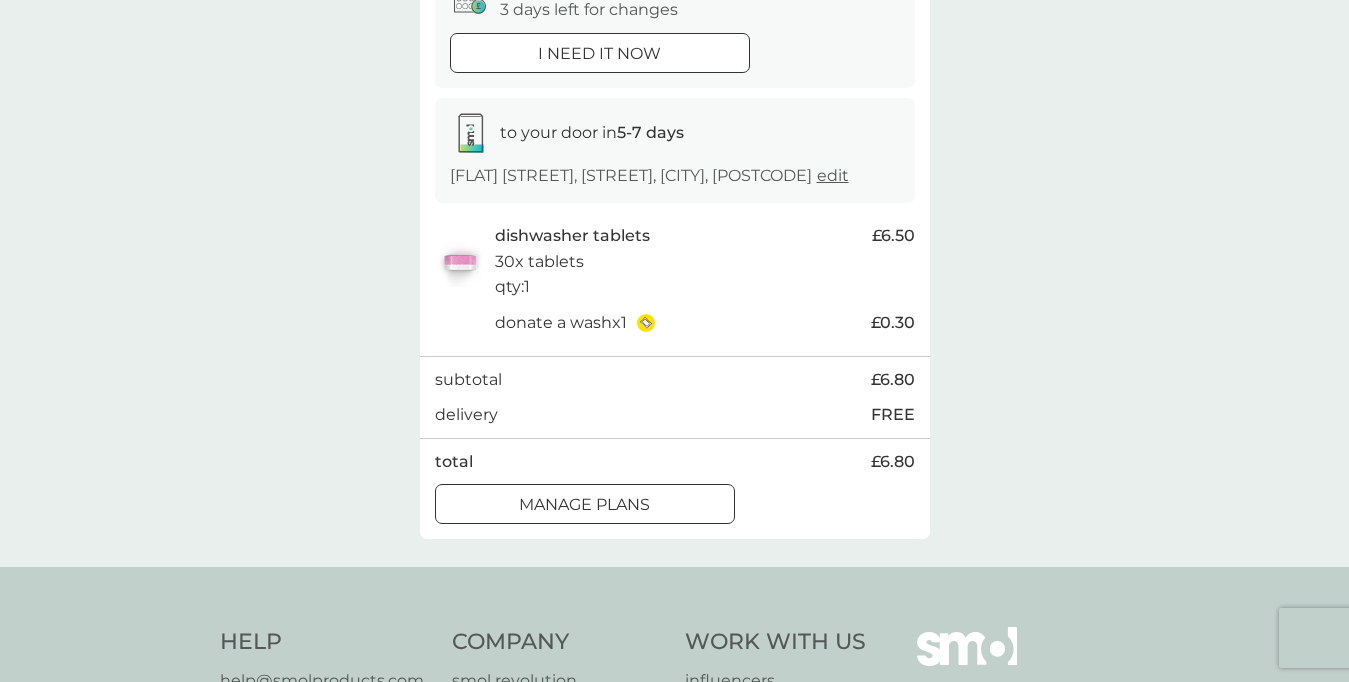 click at bounding box center (608, 503) 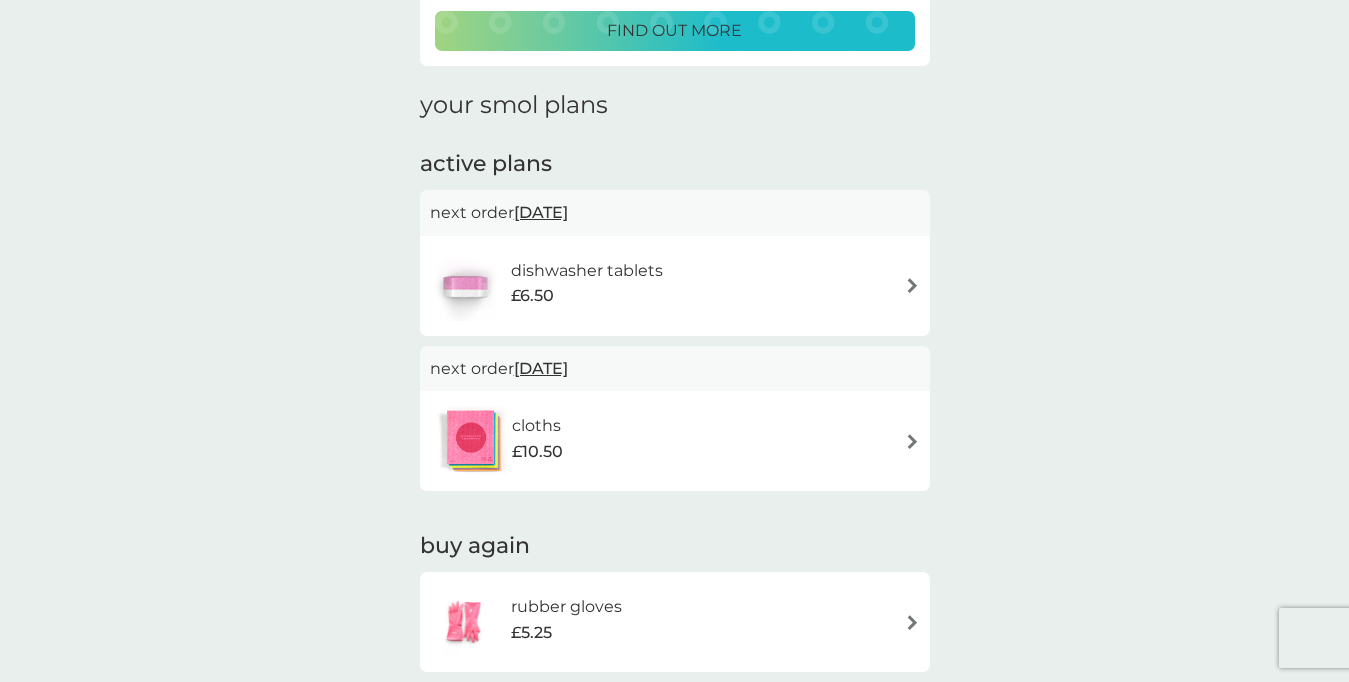 scroll, scrollTop: 278, scrollLeft: 0, axis: vertical 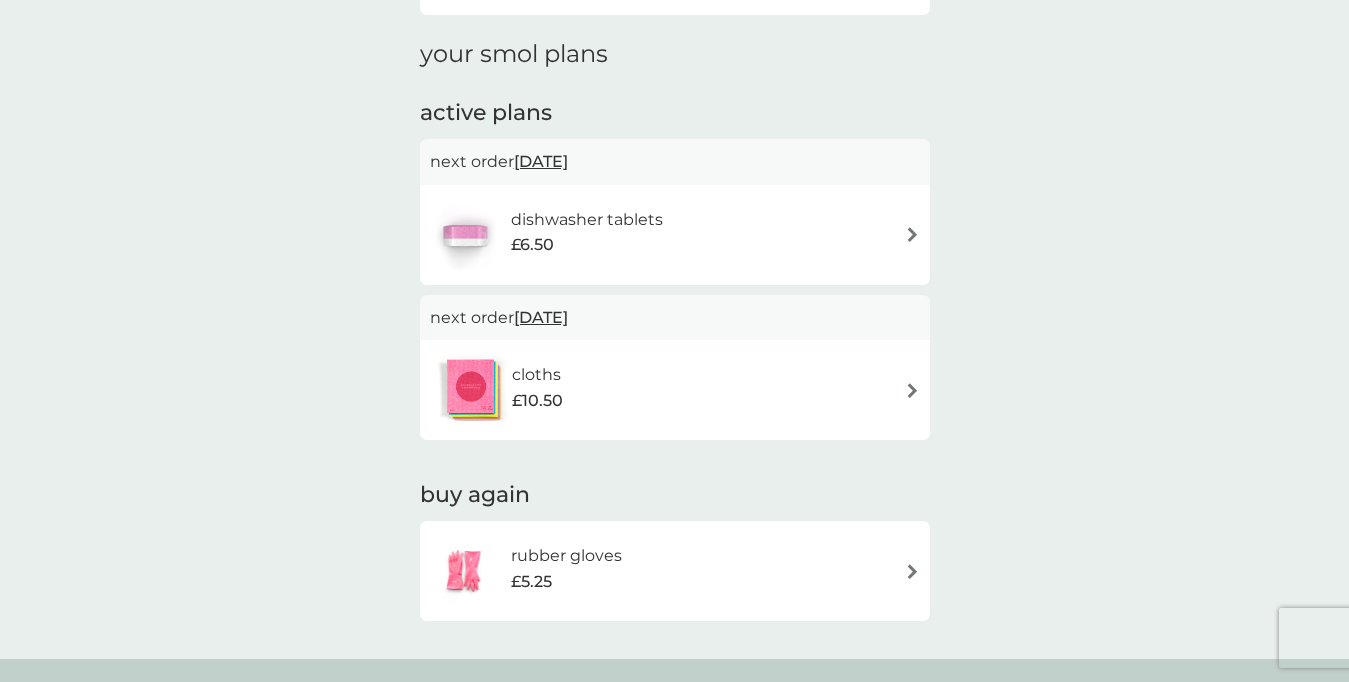 click on "[DATE]" at bounding box center (541, 161) 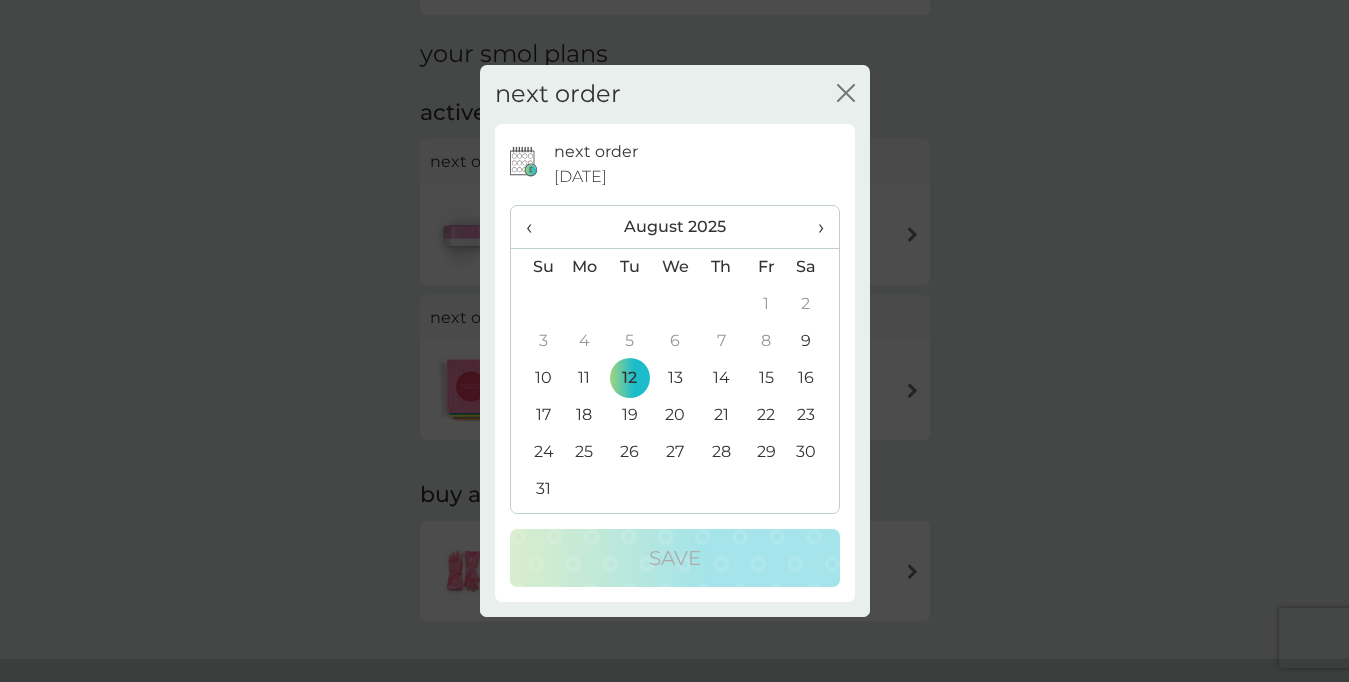 click on "›" at bounding box center (813, 227) 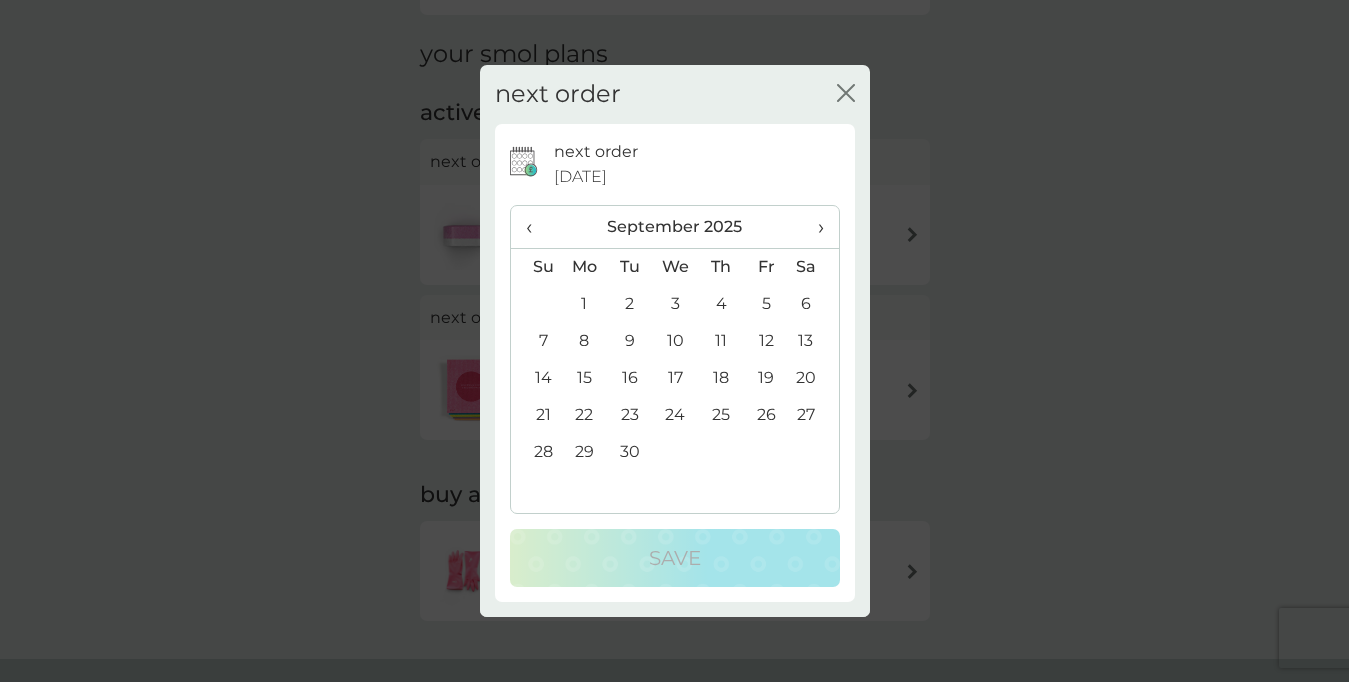 click on "3" at bounding box center [675, 304] 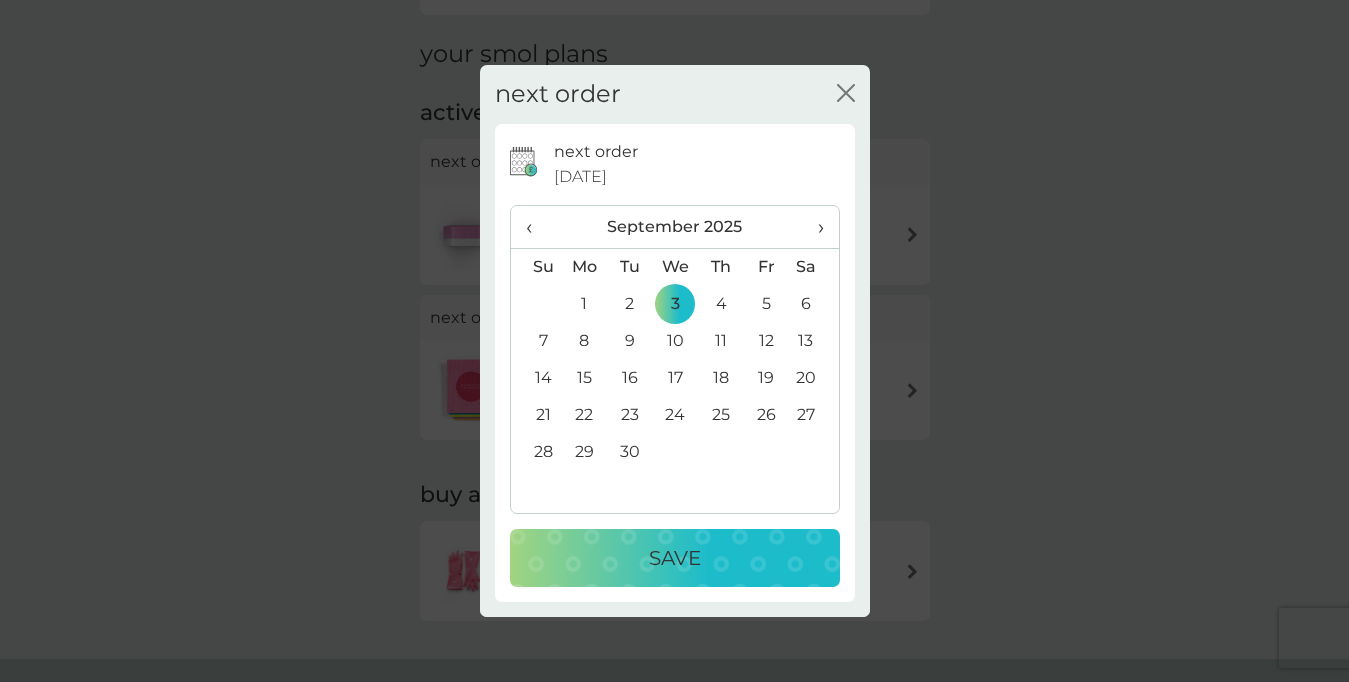 click on "Save" at bounding box center (675, 558) 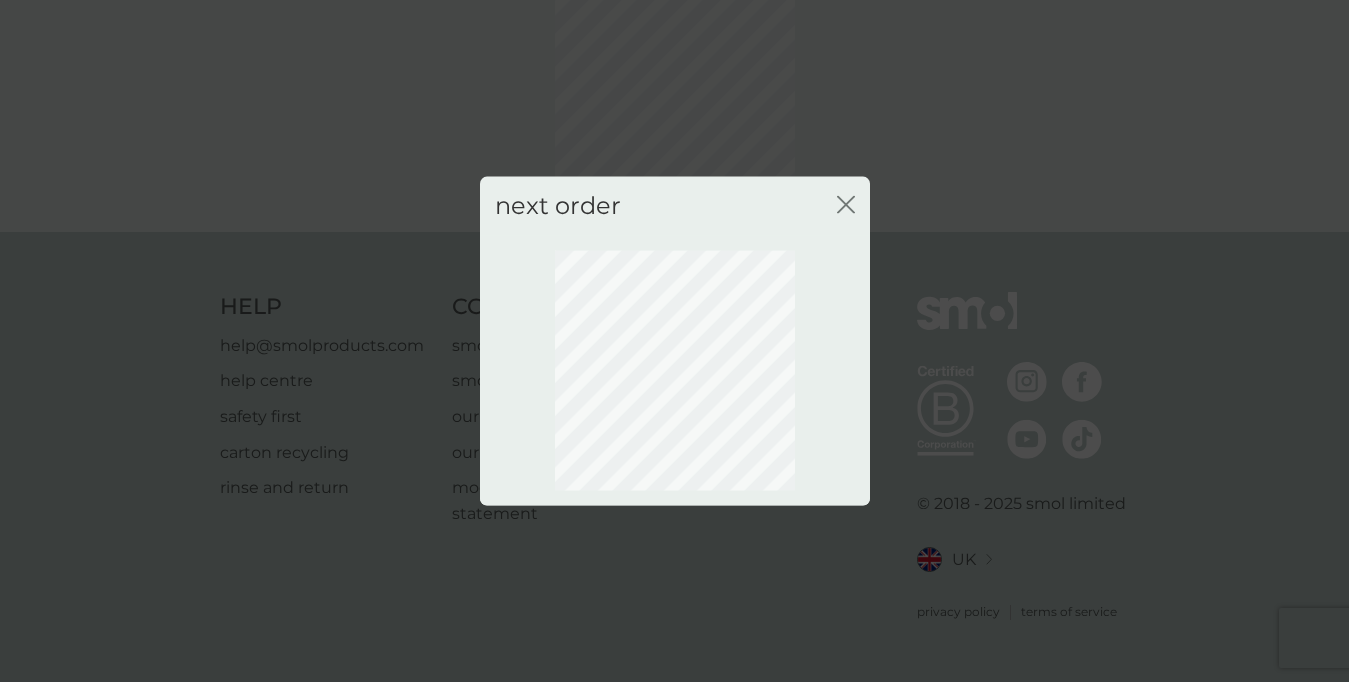 scroll, scrollTop: 156, scrollLeft: 0, axis: vertical 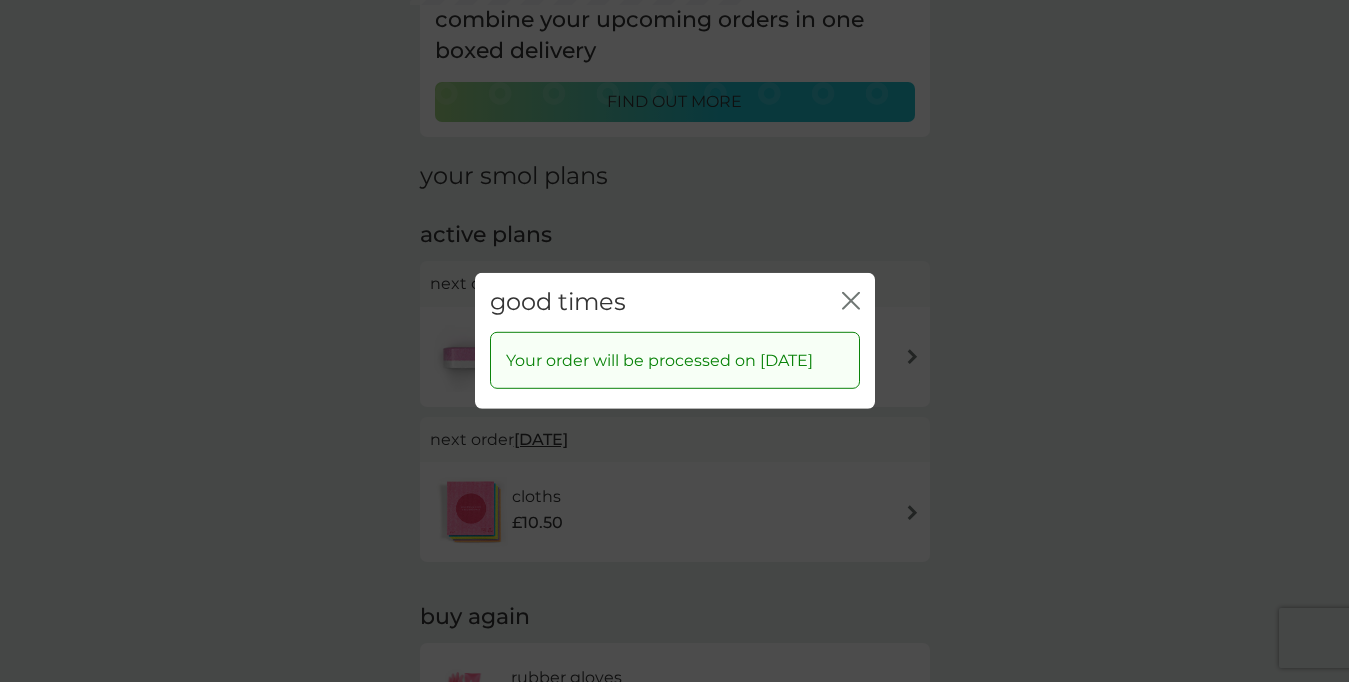 click 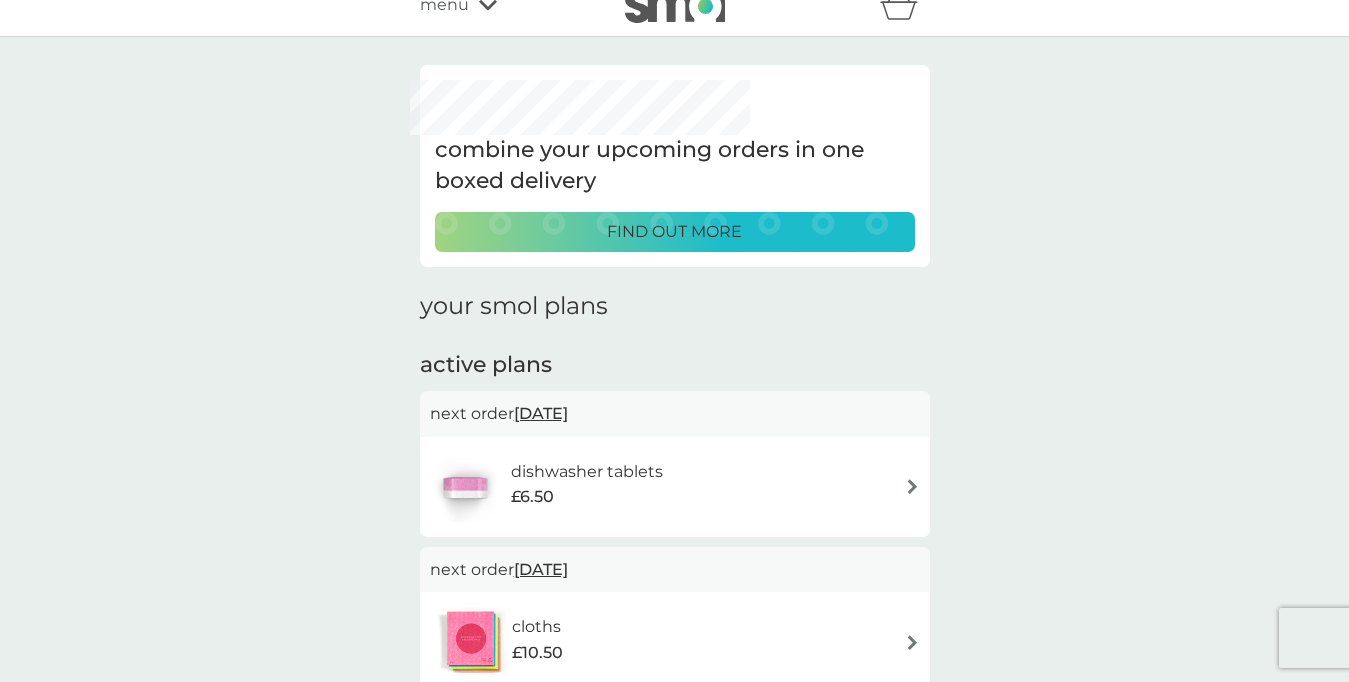 scroll, scrollTop: 0, scrollLeft: 0, axis: both 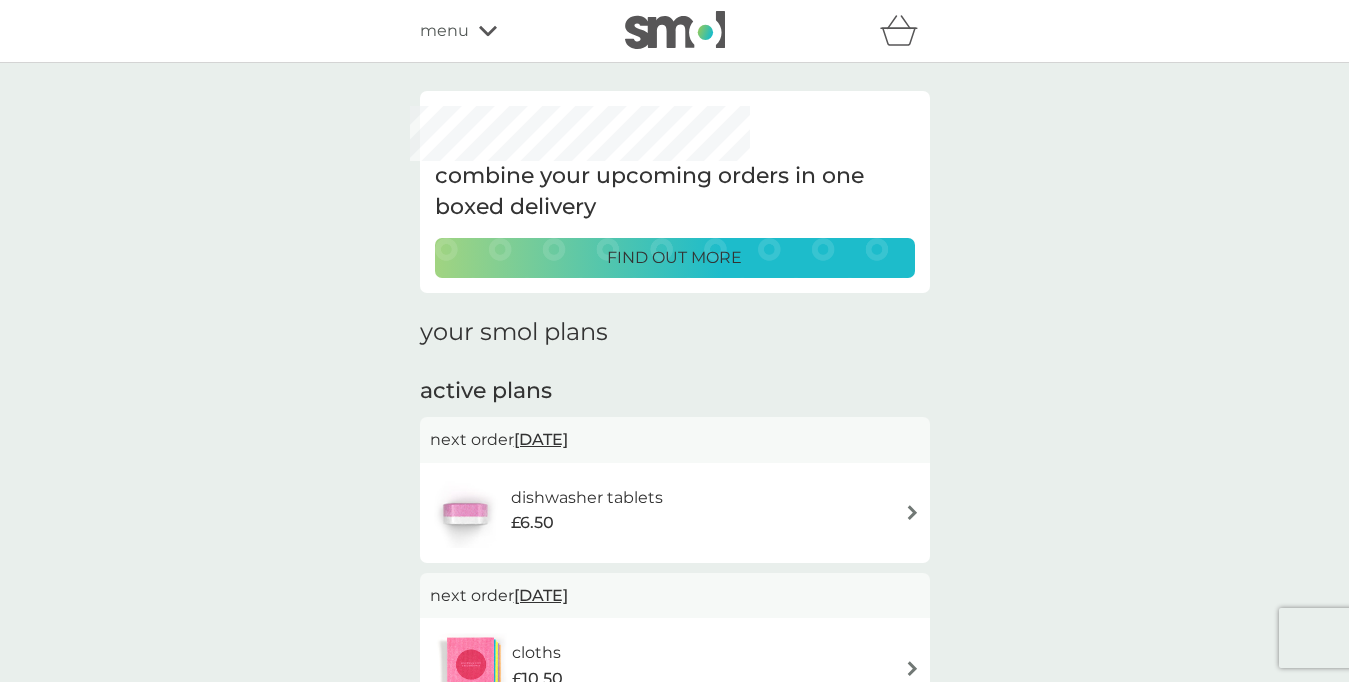 click on "find out more" at bounding box center (674, 258) 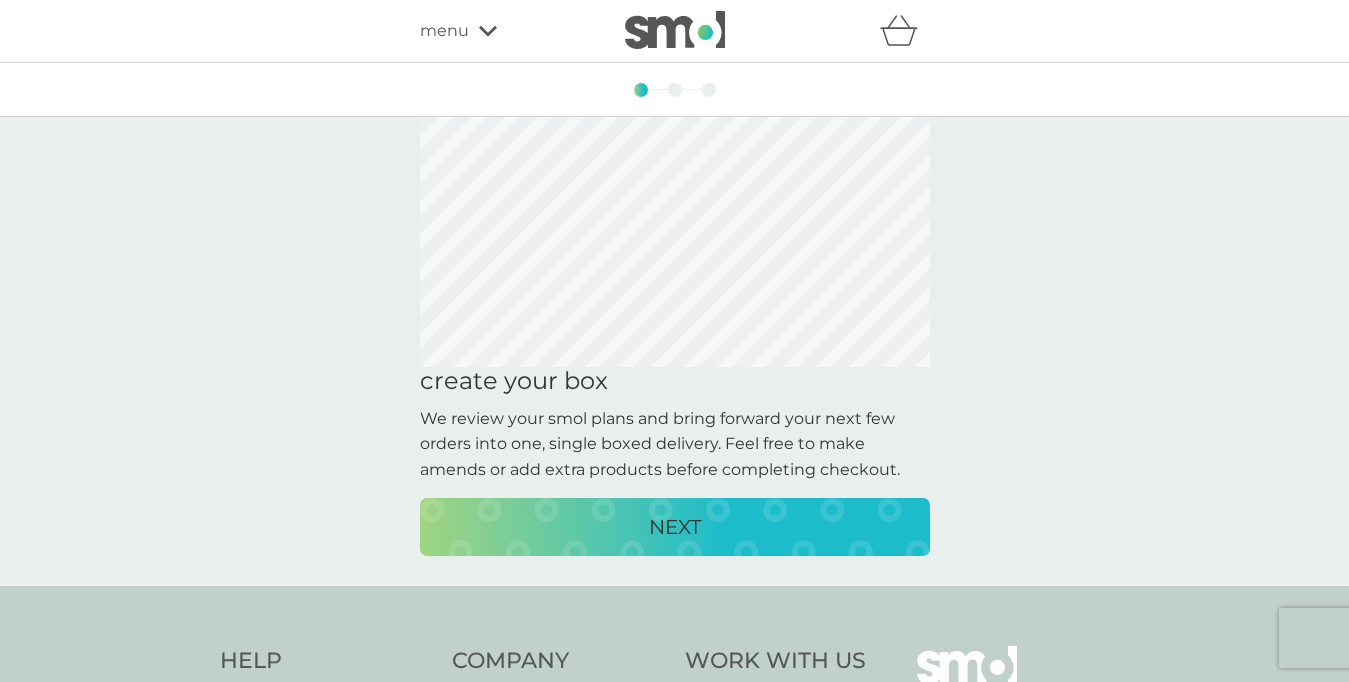 click on "NEXT" at bounding box center (675, 527) 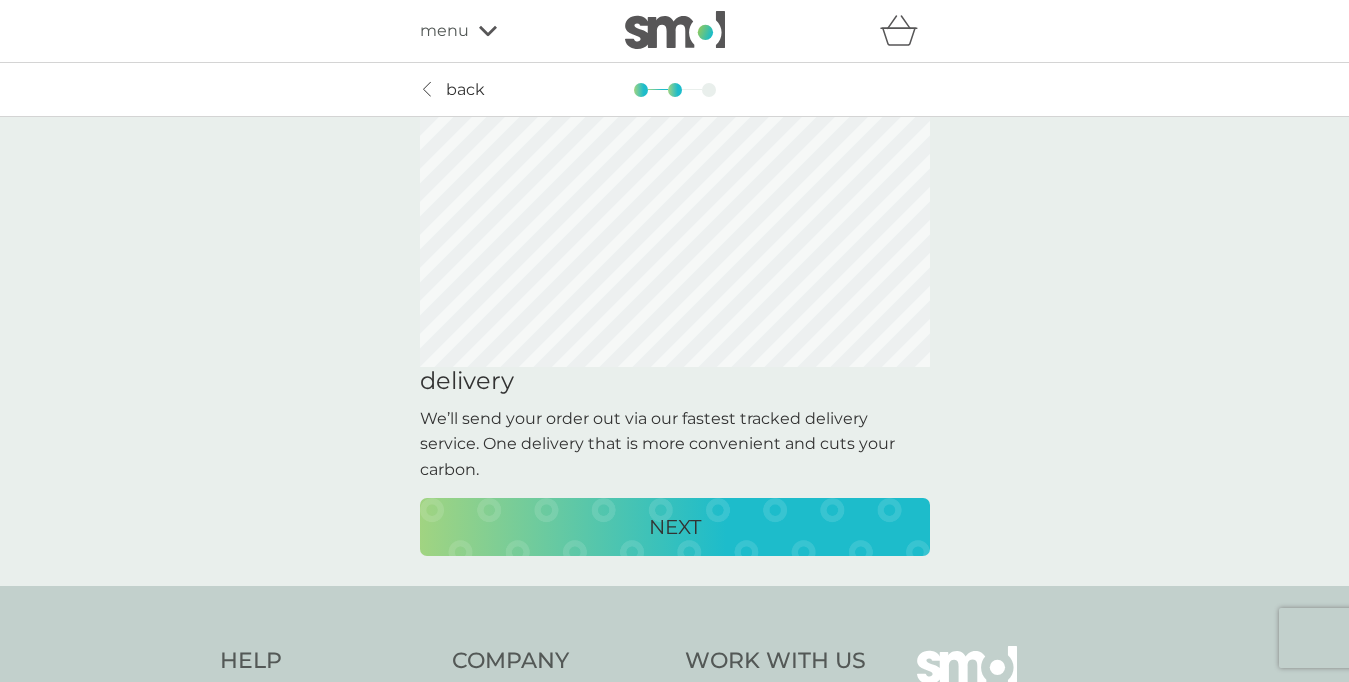 click on "NEXT" at bounding box center (675, 527) 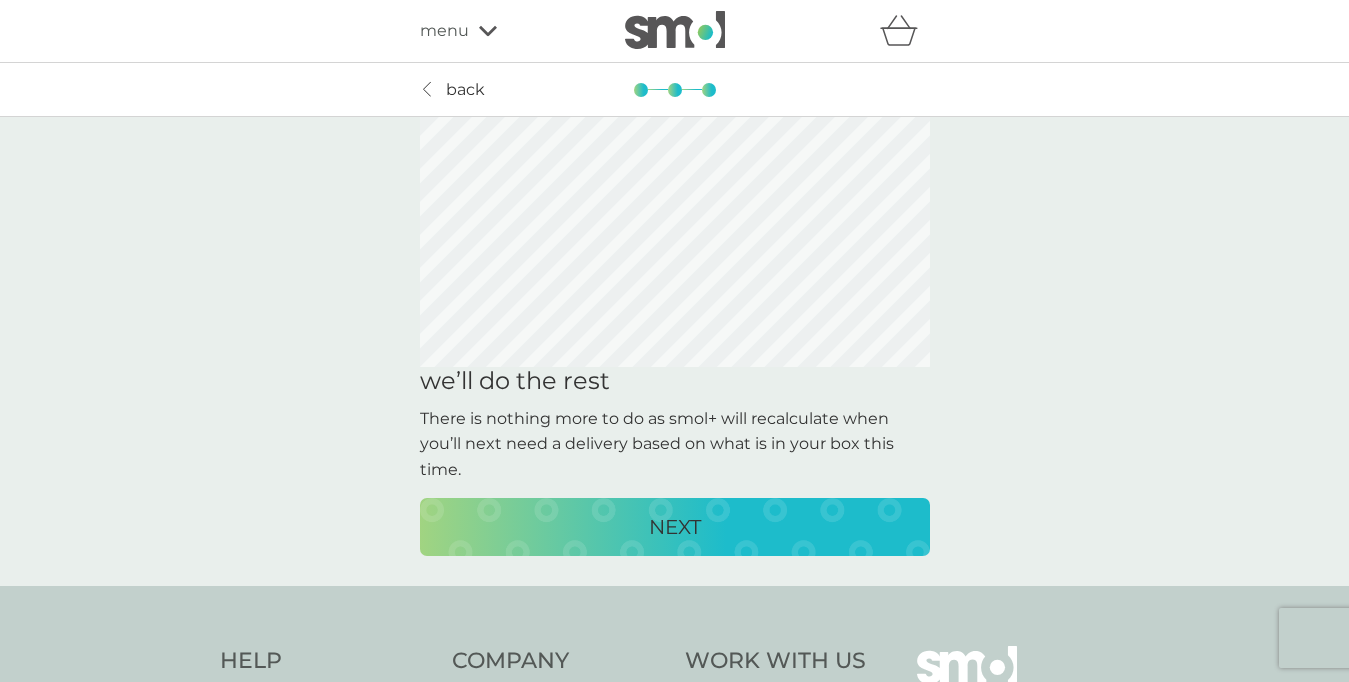 click on "NEXT" at bounding box center (675, 527) 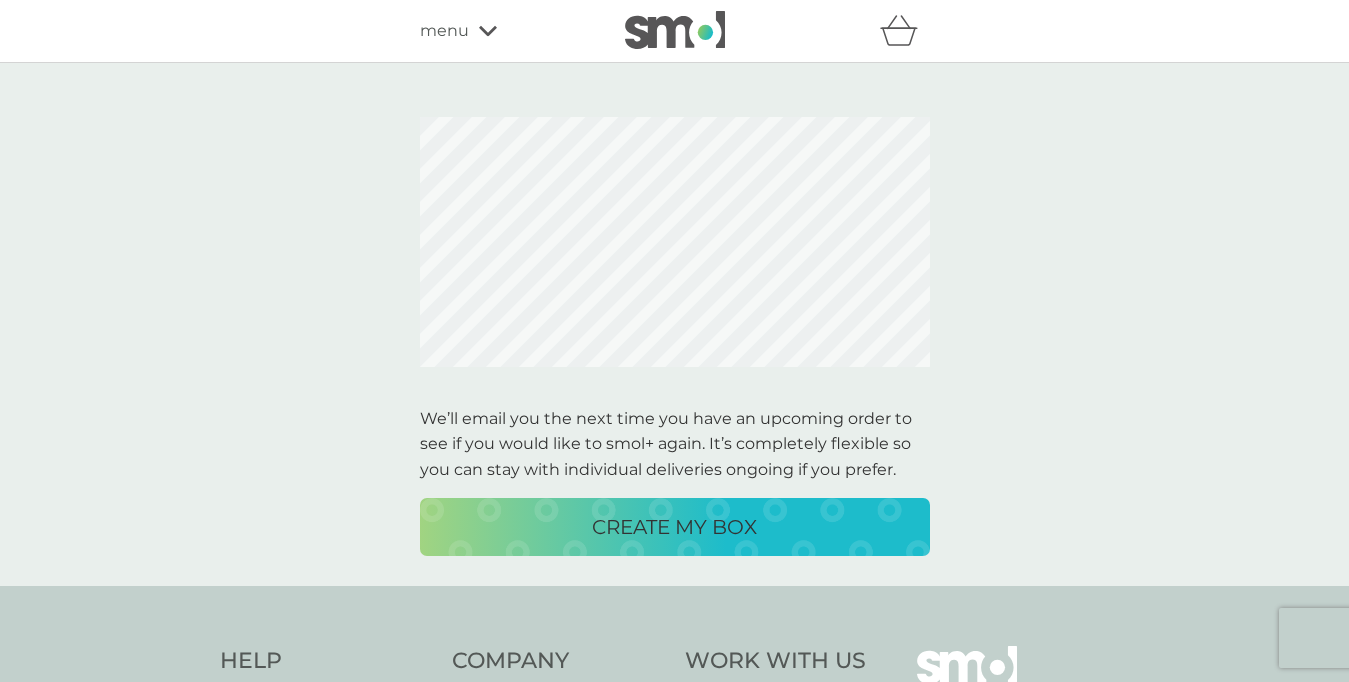 click on "CREATE MY BOX" at bounding box center [674, 527] 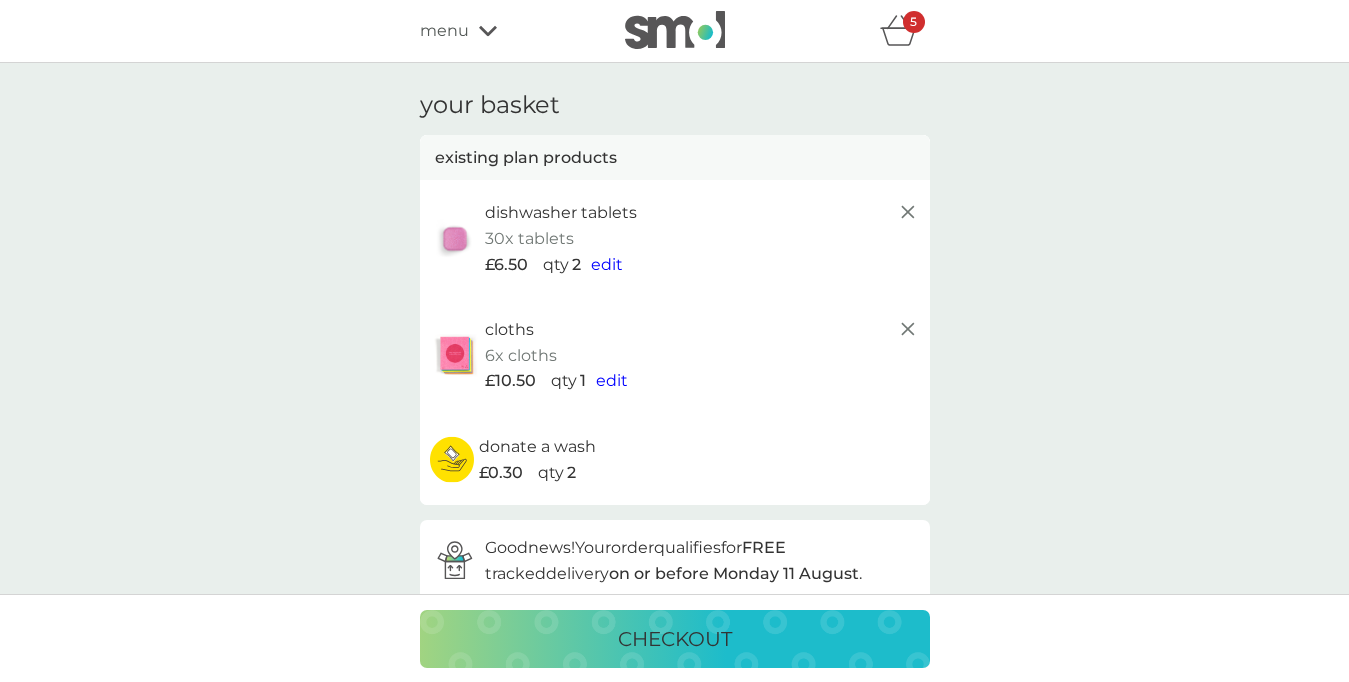 click on "edit" at bounding box center (607, 264) 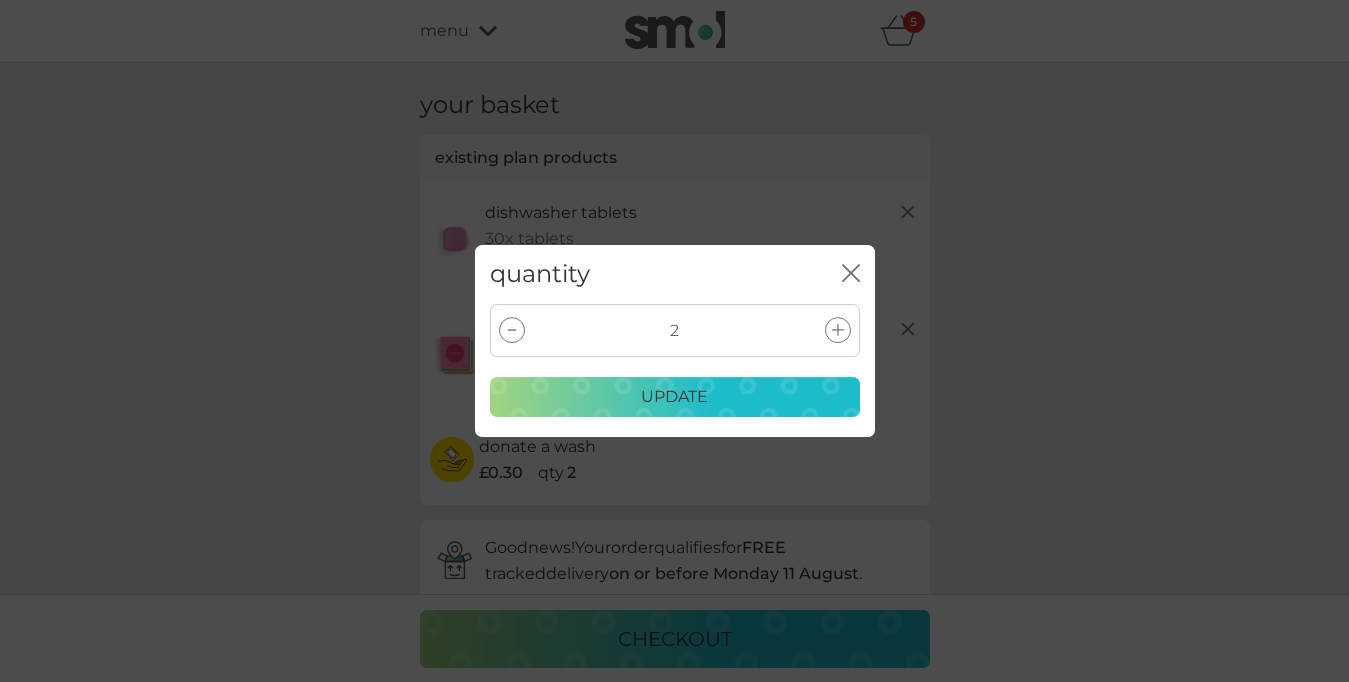 click at bounding box center (512, 330) 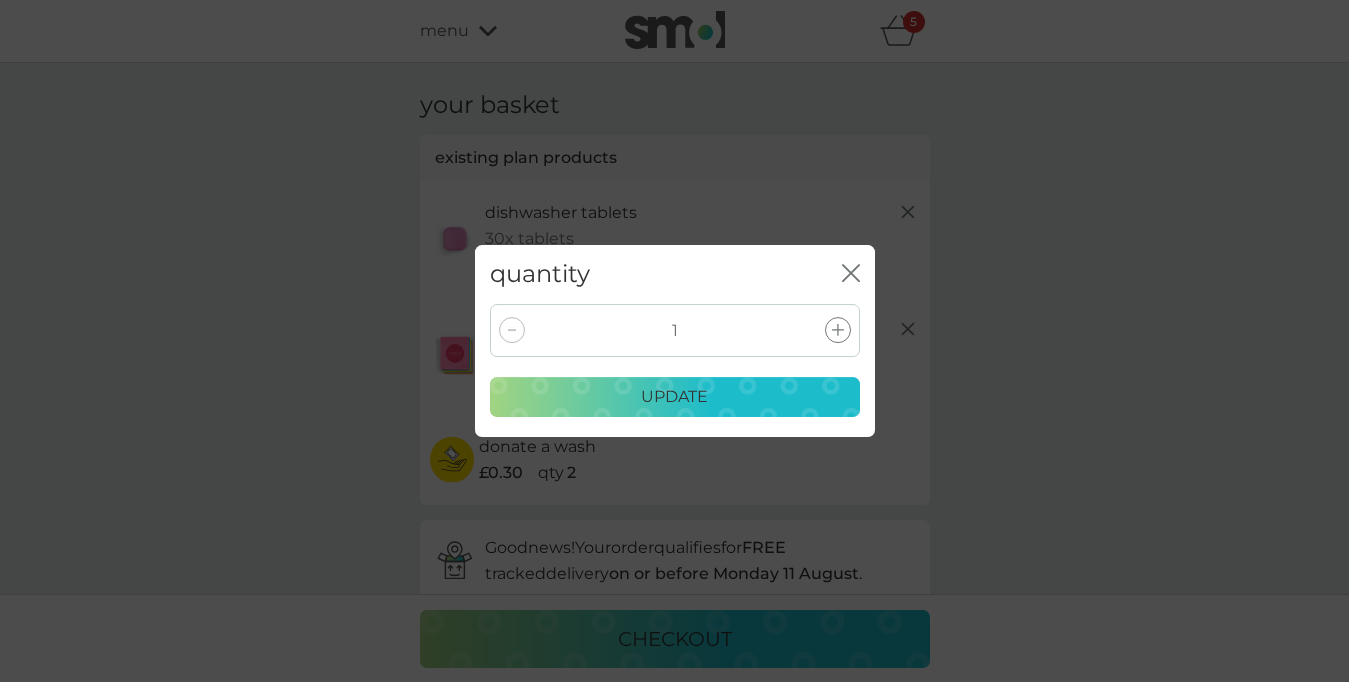 click on "update" at bounding box center [675, 397] 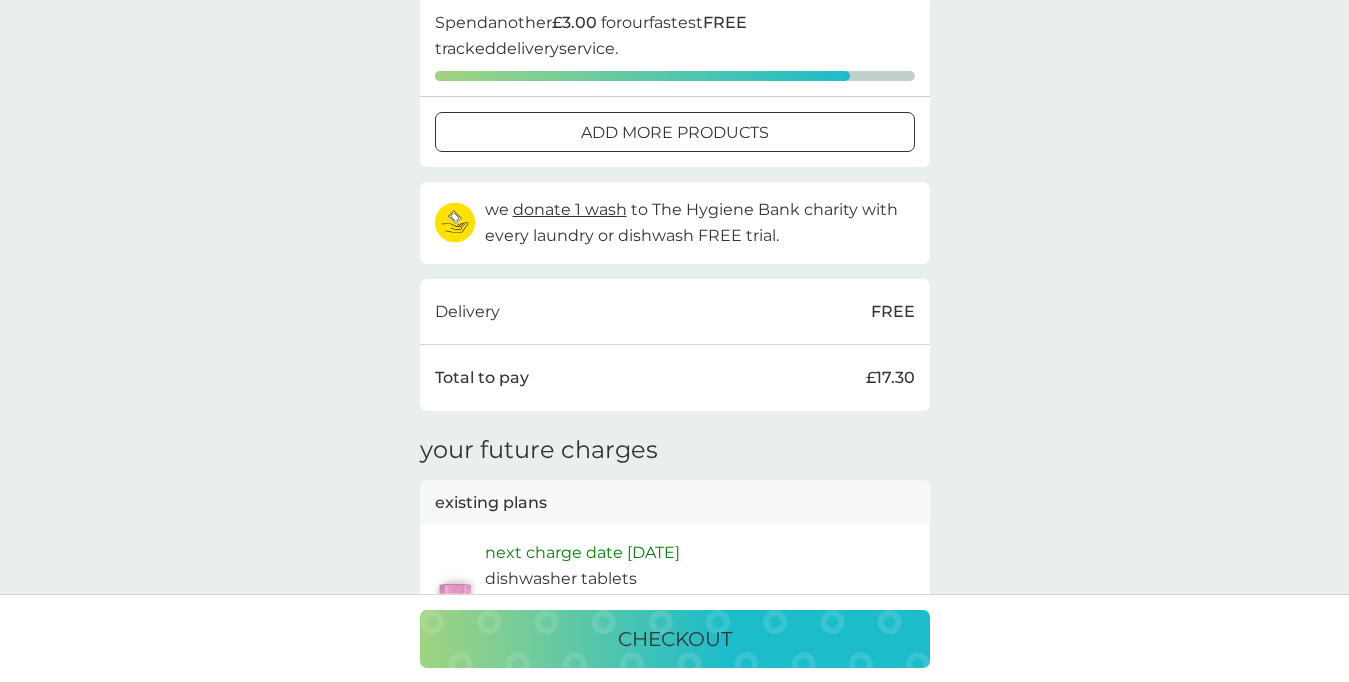 scroll, scrollTop: 349, scrollLeft: 0, axis: vertical 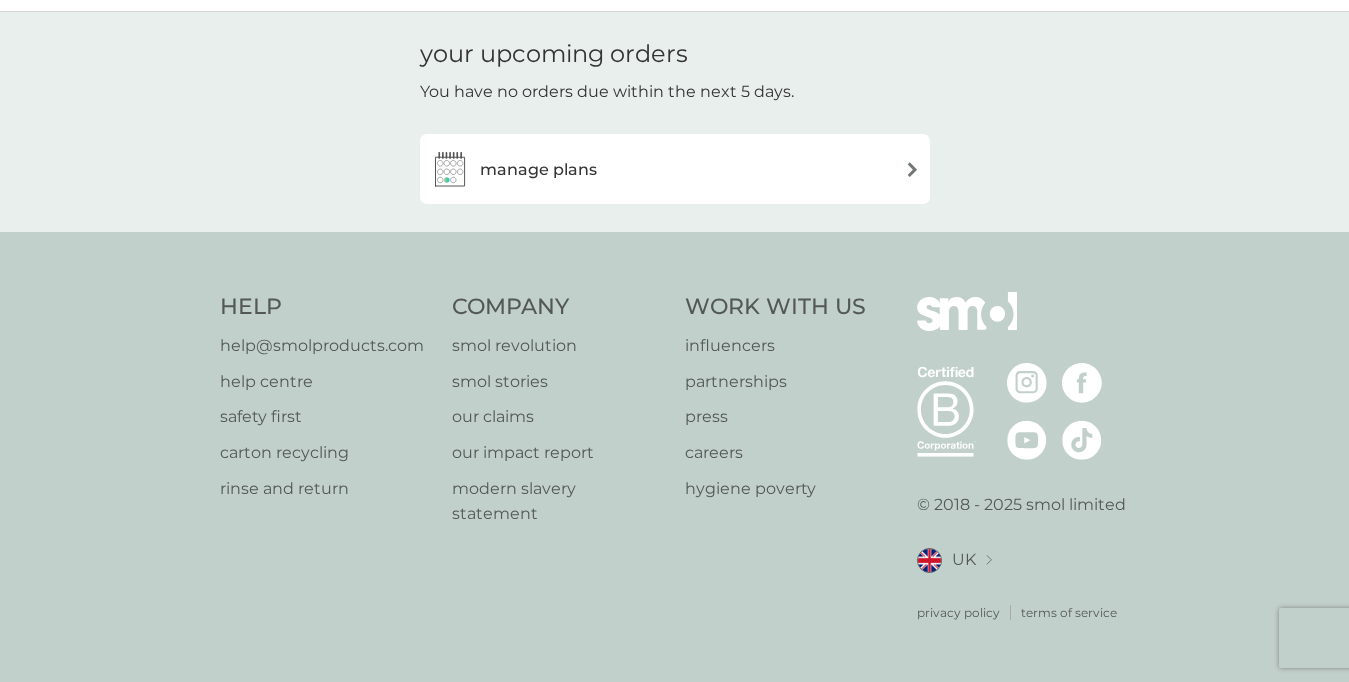 click on "manage plans" at bounding box center [538, 170] 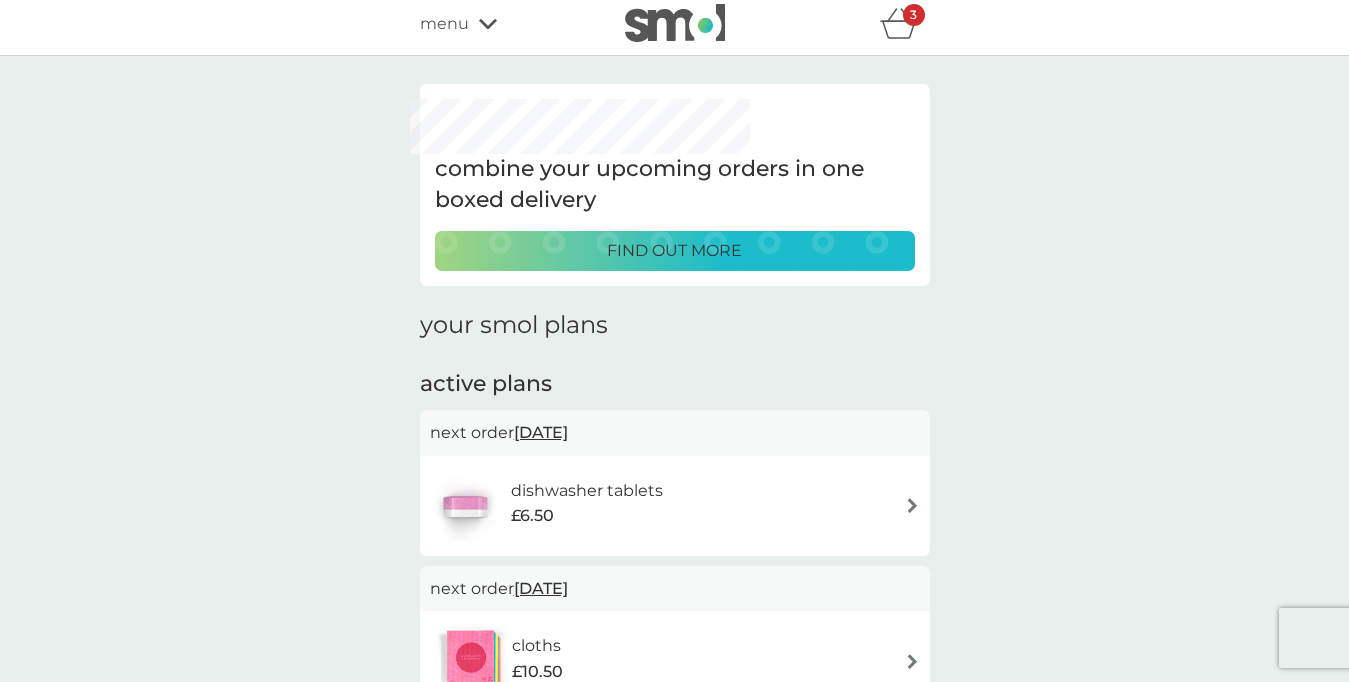 scroll, scrollTop: 9, scrollLeft: 0, axis: vertical 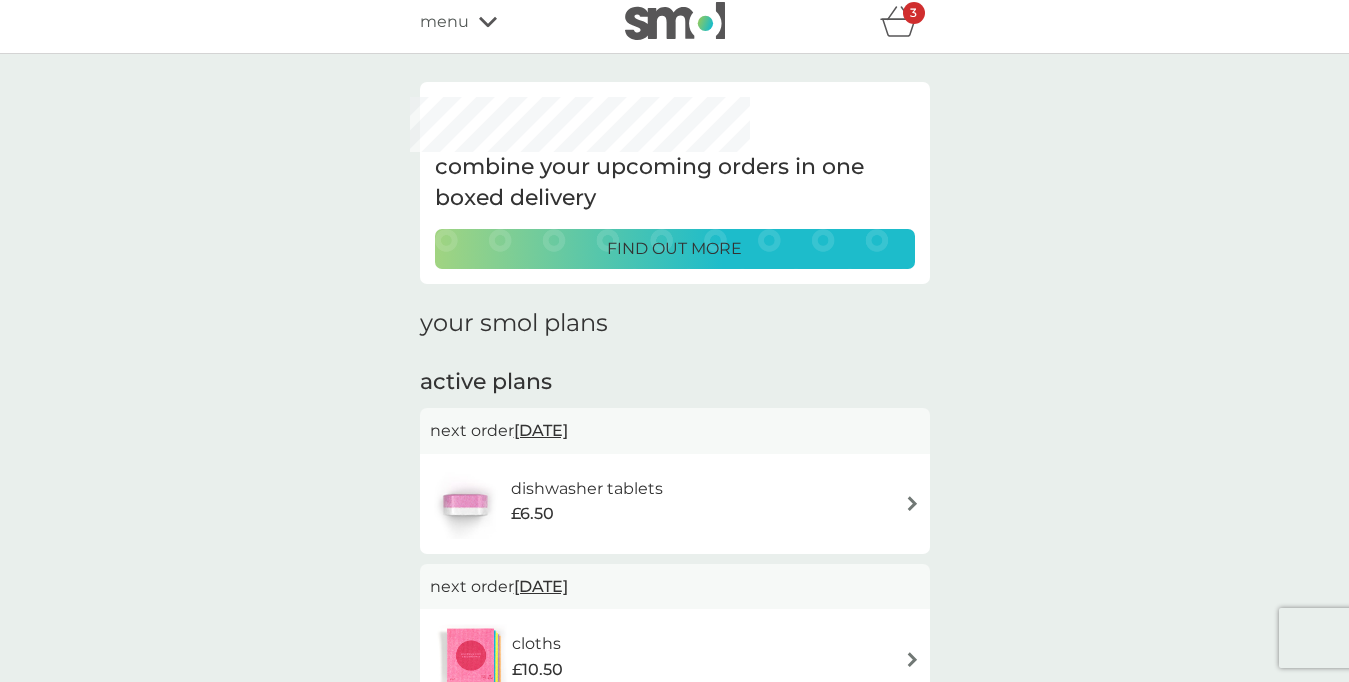 click 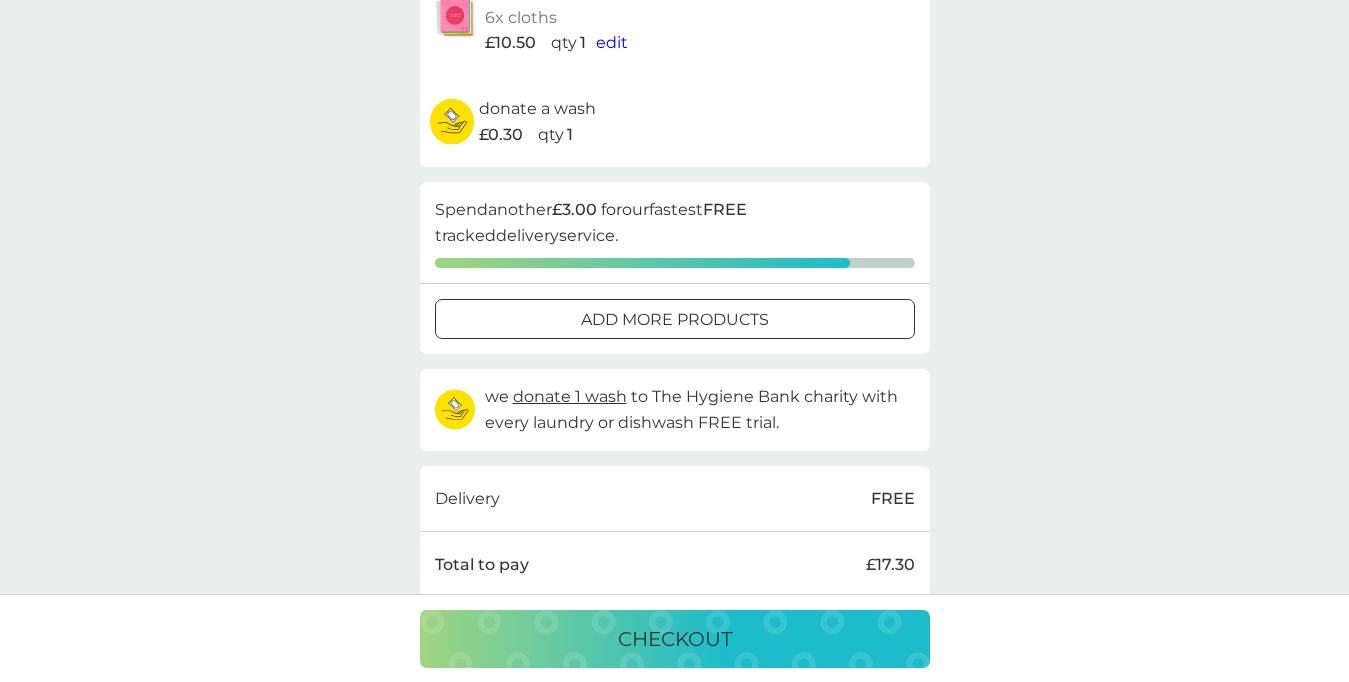 scroll, scrollTop: 0, scrollLeft: 0, axis: both 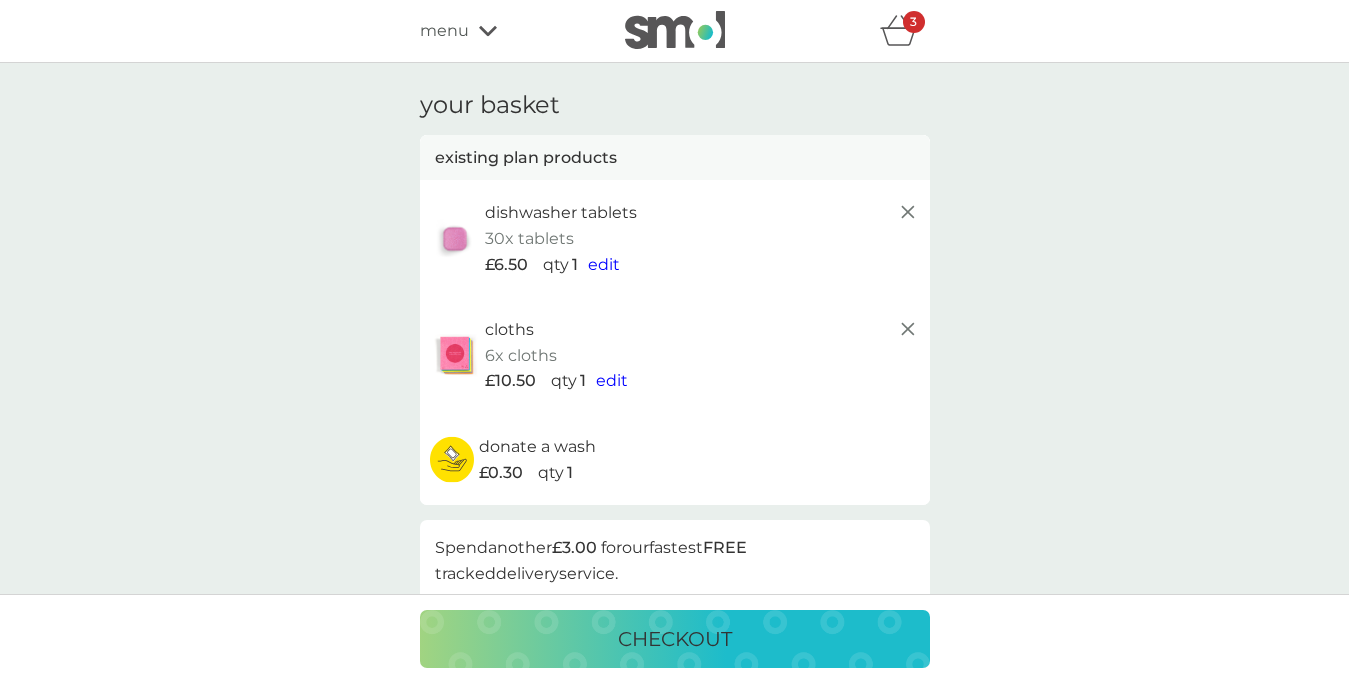 click on "3" at bounding box center (913, 22) 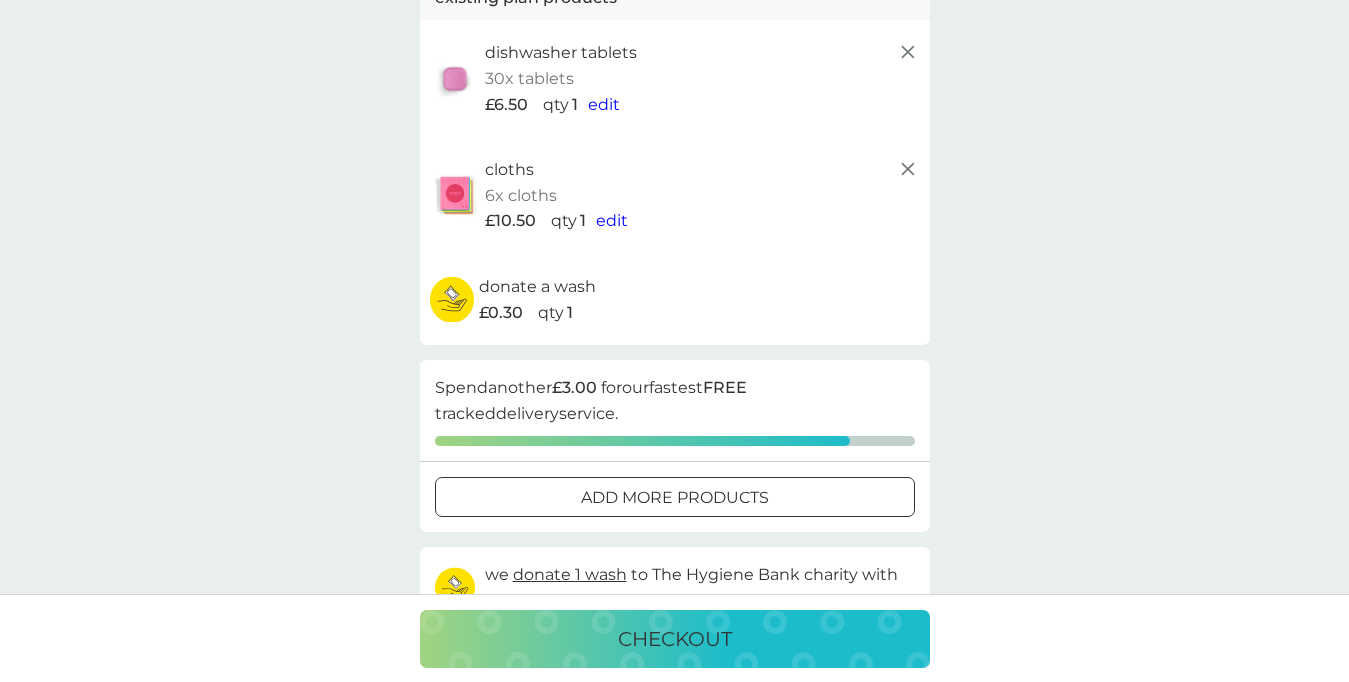 scroll, scrollTop: 99, scrollLeft: 0, axis: vertical 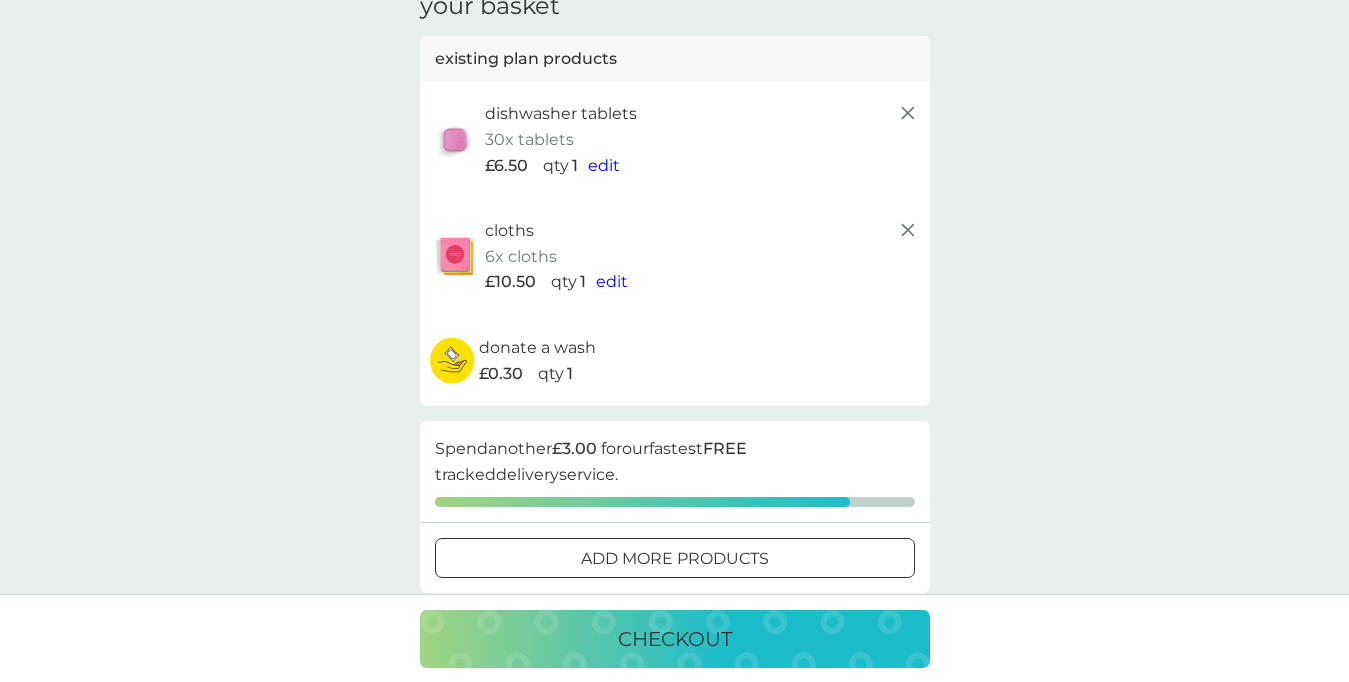 click on "edit" at bounding box center (604, 165) 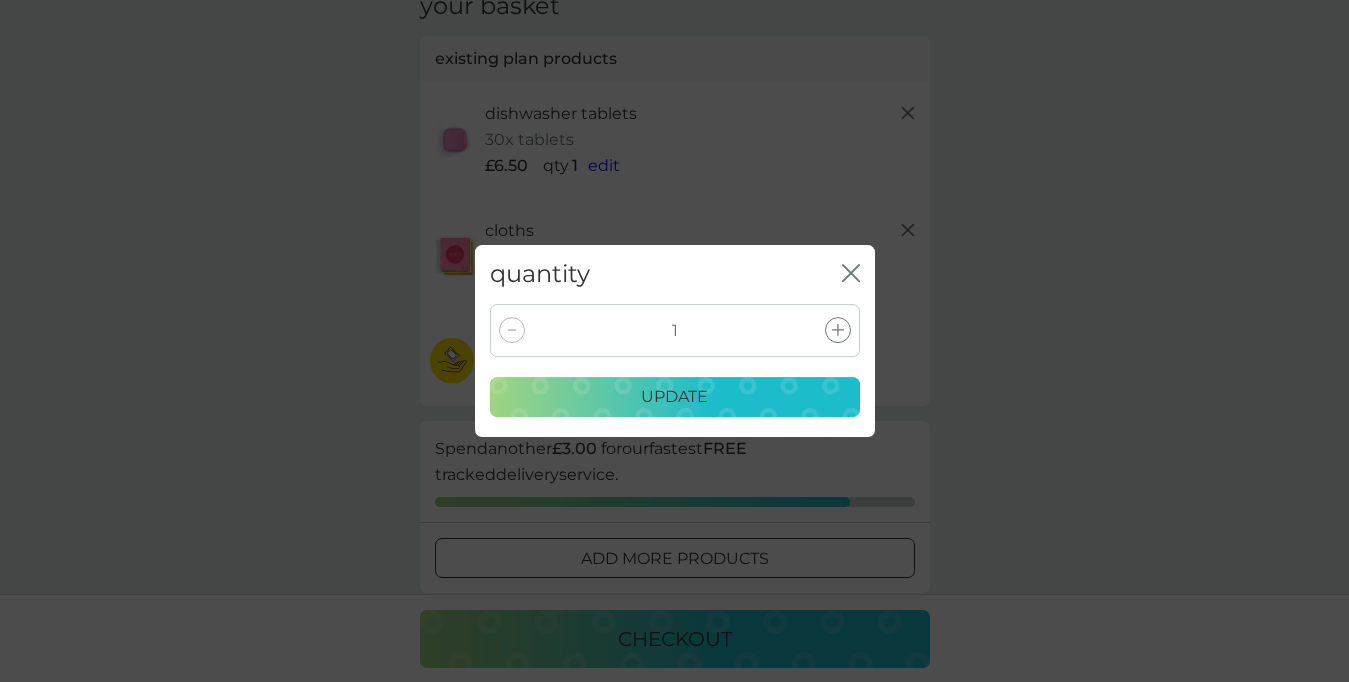 click on "close" 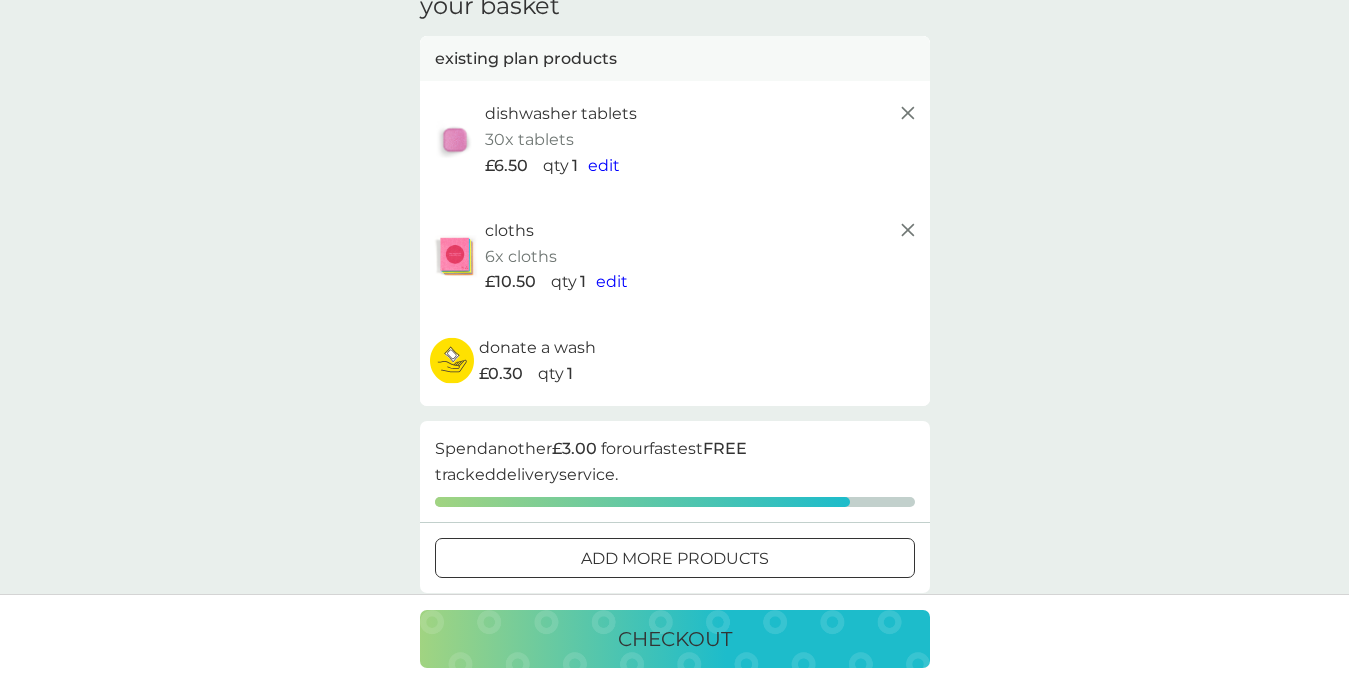 scroll, scrollTop: 0, scrollLeft: 0, axis: both 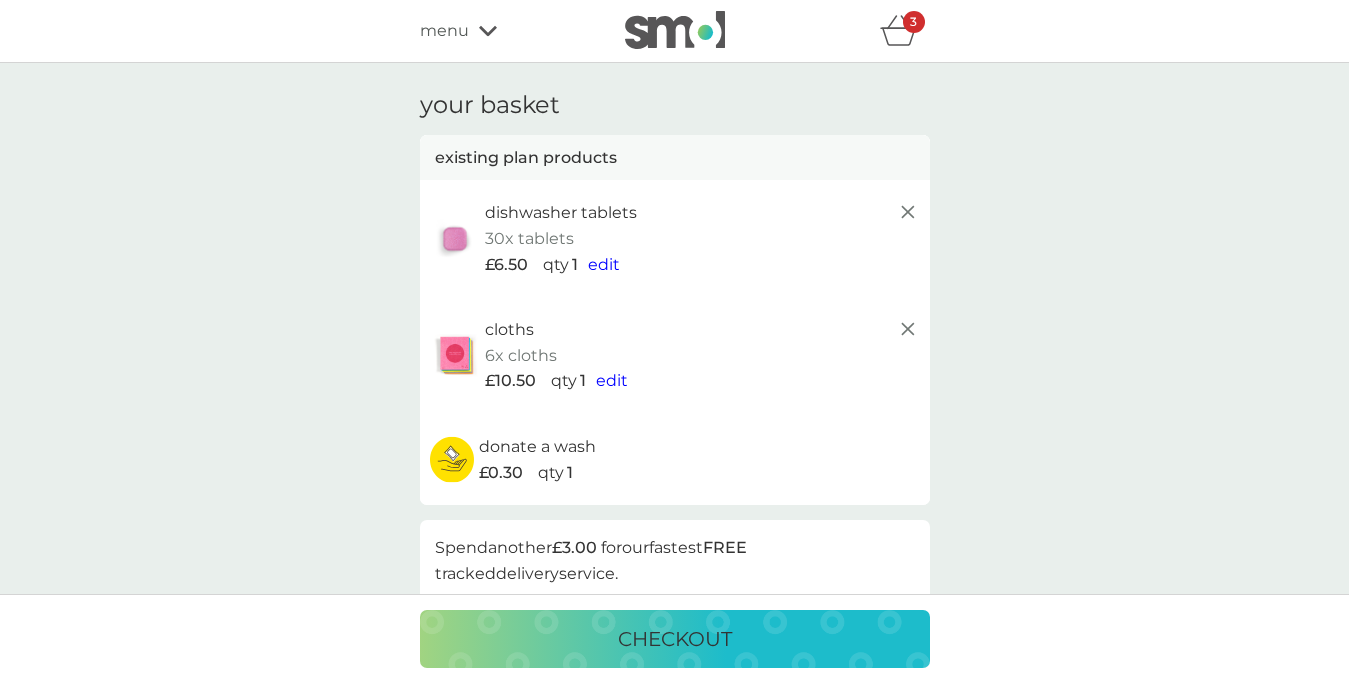 click on "menu" at bounding box center [444, 31] 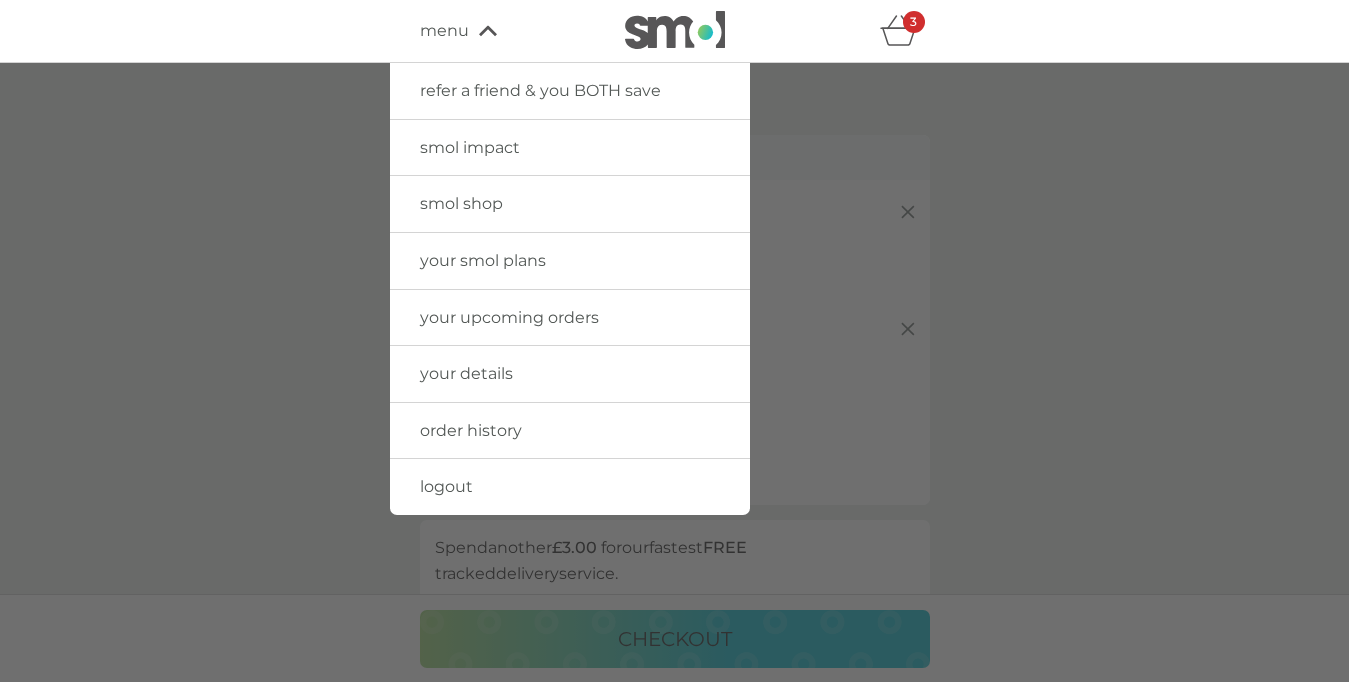 click on "your upcoming orders" at bounding box center (509, 317) 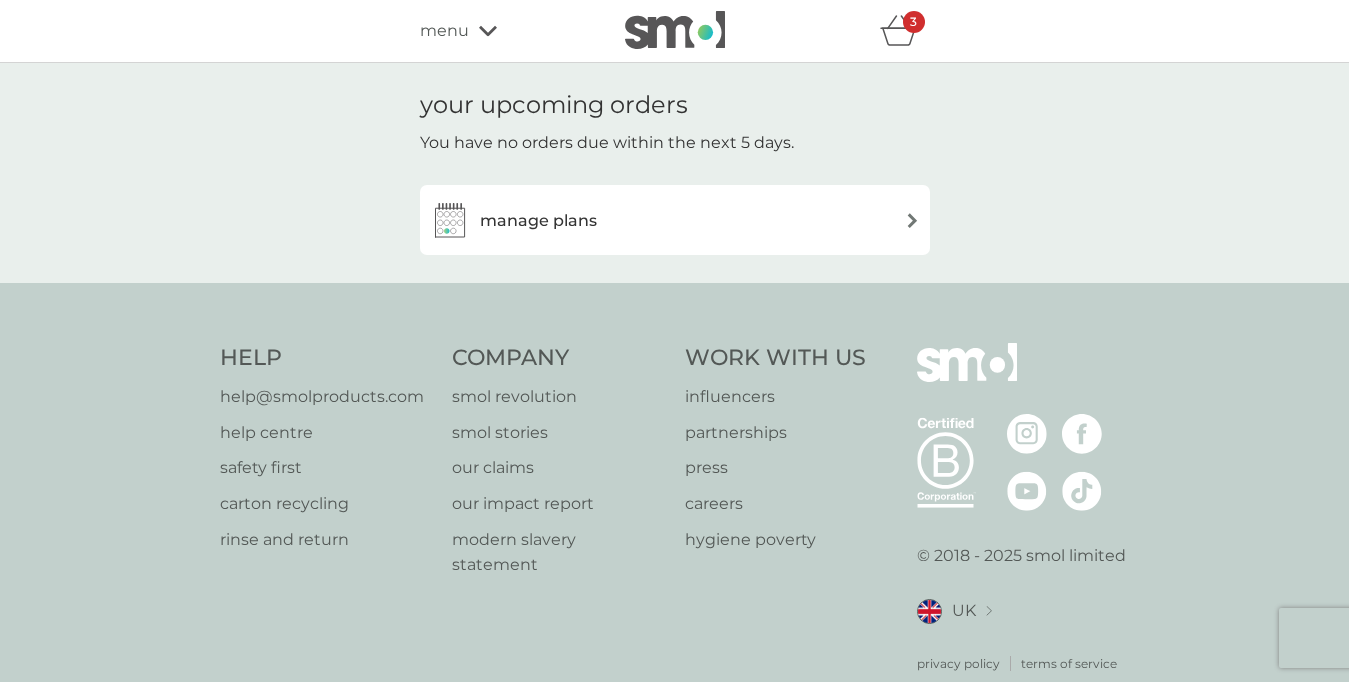 click on "manage plans" at bounding box center (538, 221) 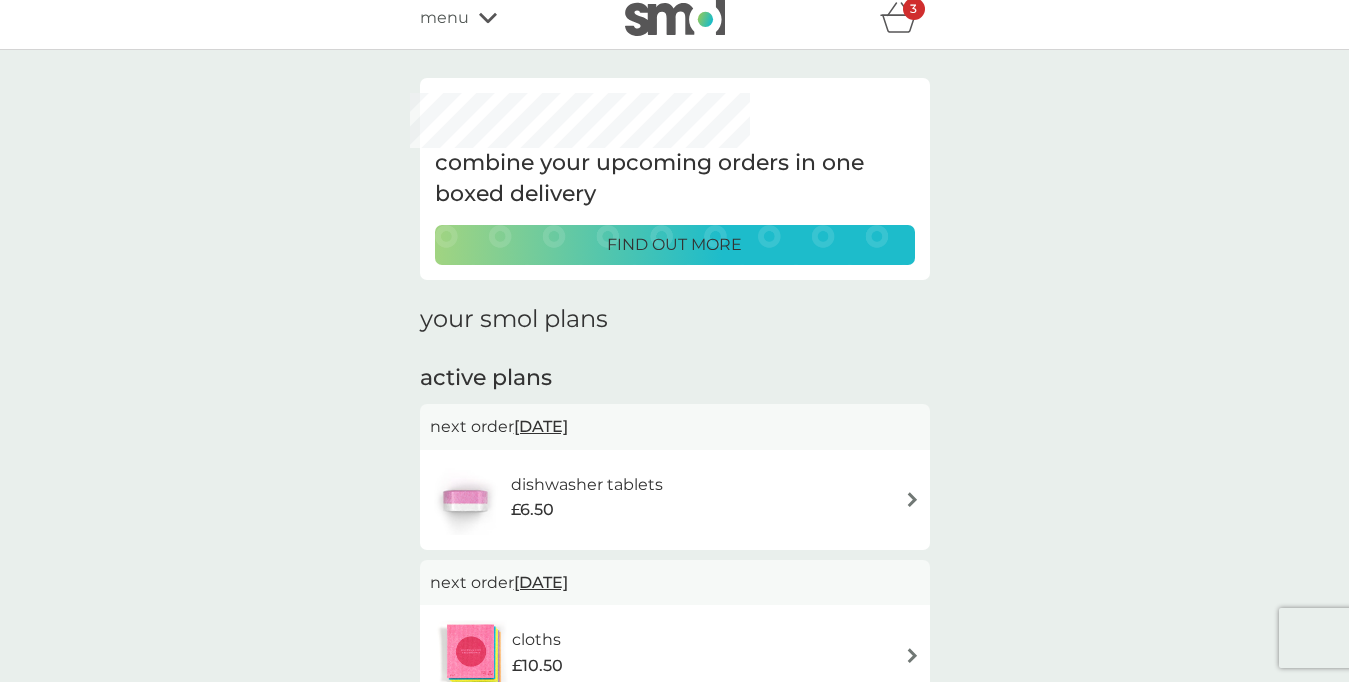scroll, scrollTop: 0, scrollLeft: 0, axis: both 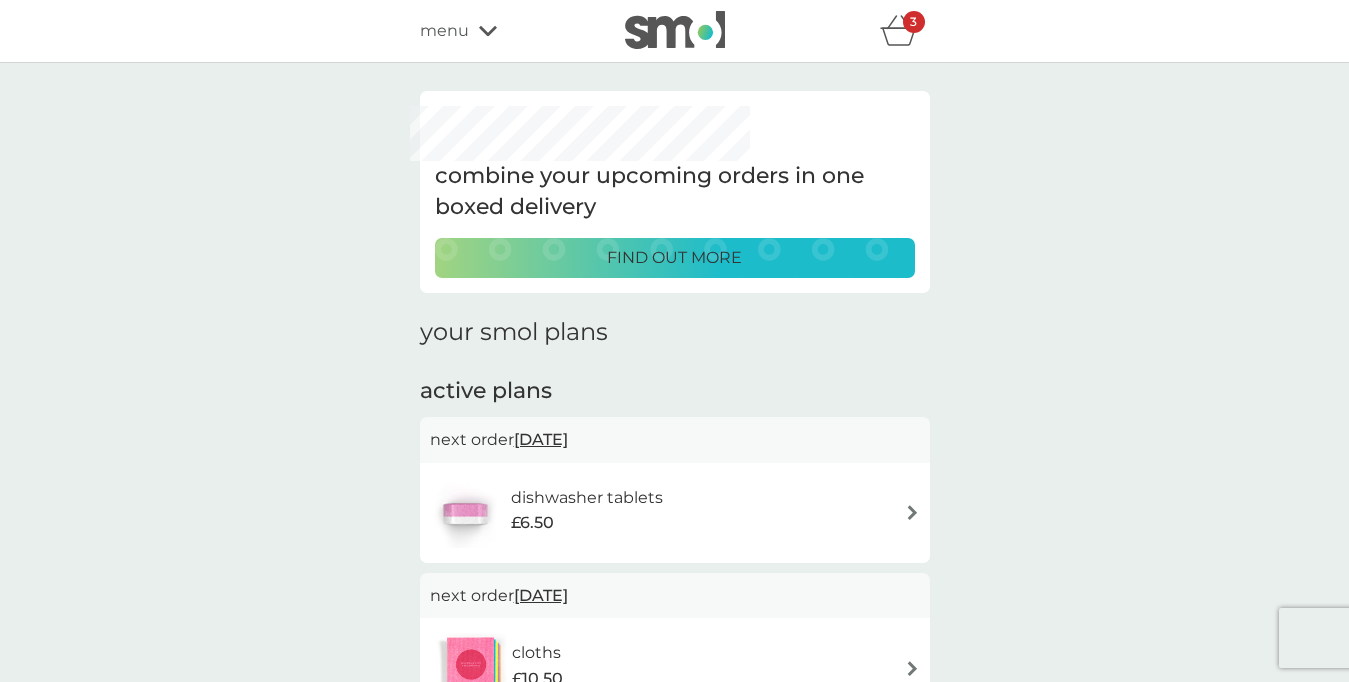click 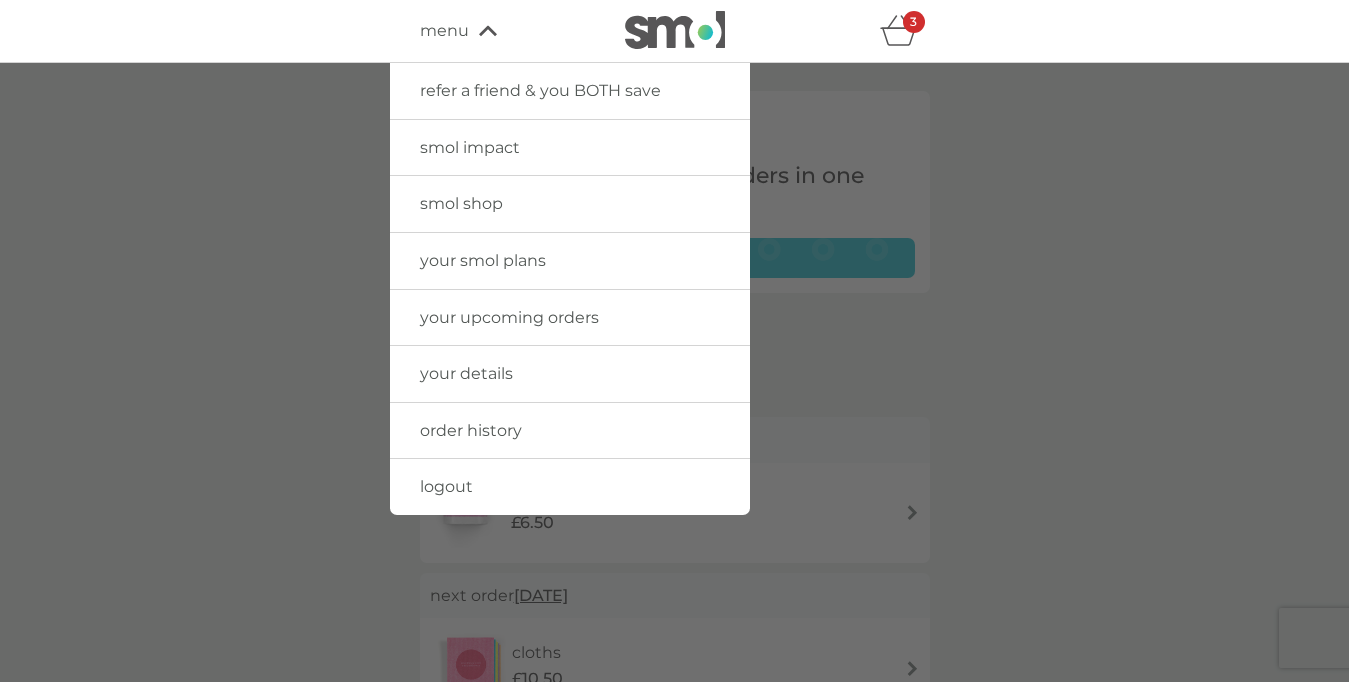 click on "logout" at bounding box center [446, 486] 